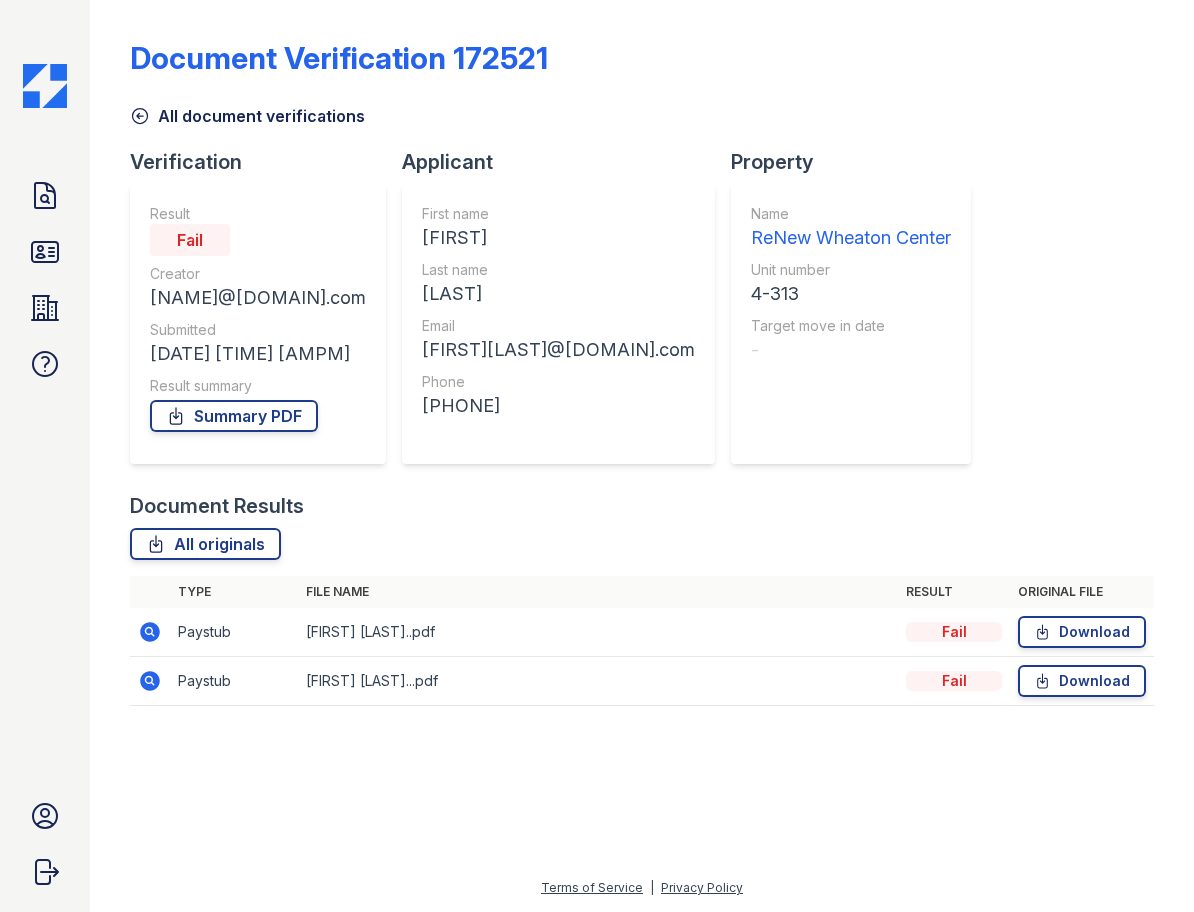 scroll, scrollTop: 0, scrollLeft: 0, axis: both 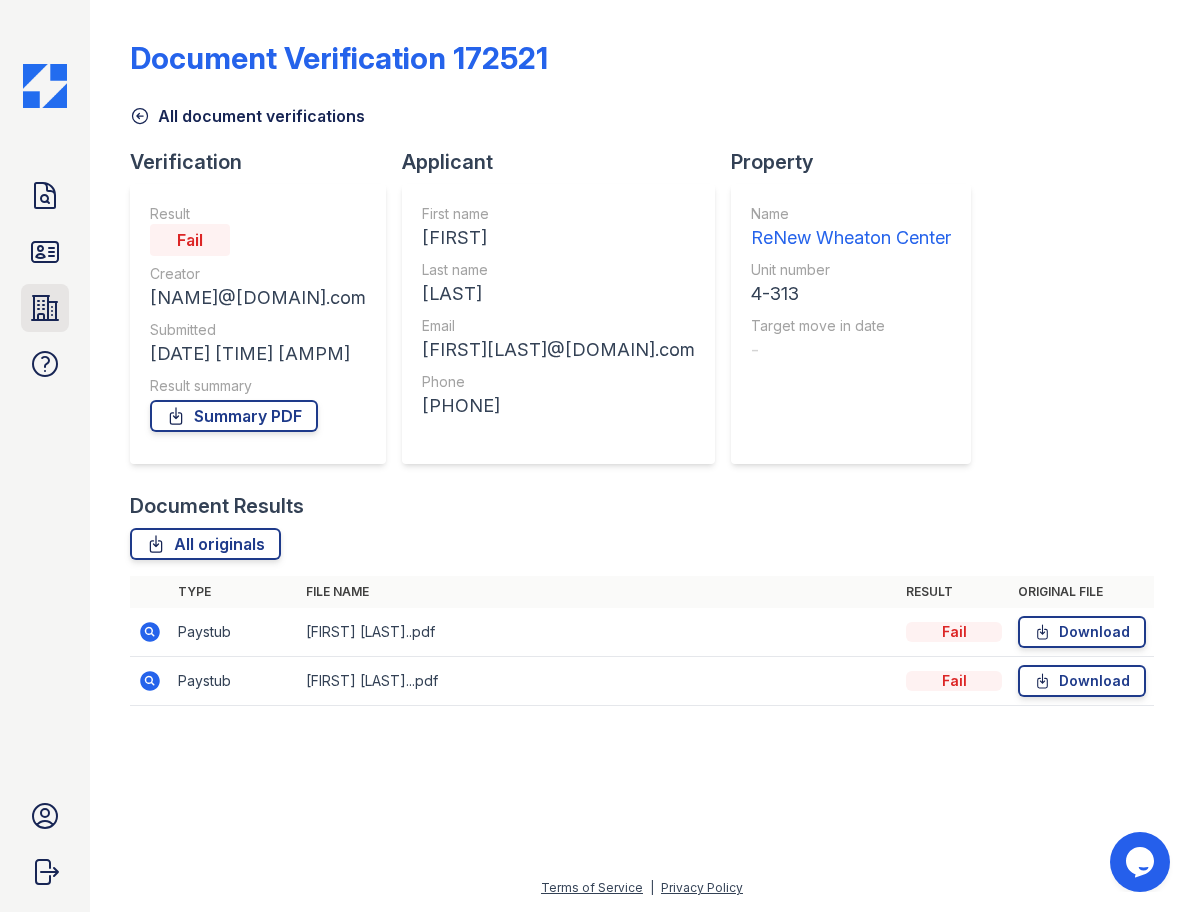 click on "Properties" at bounding box center (45, 308) 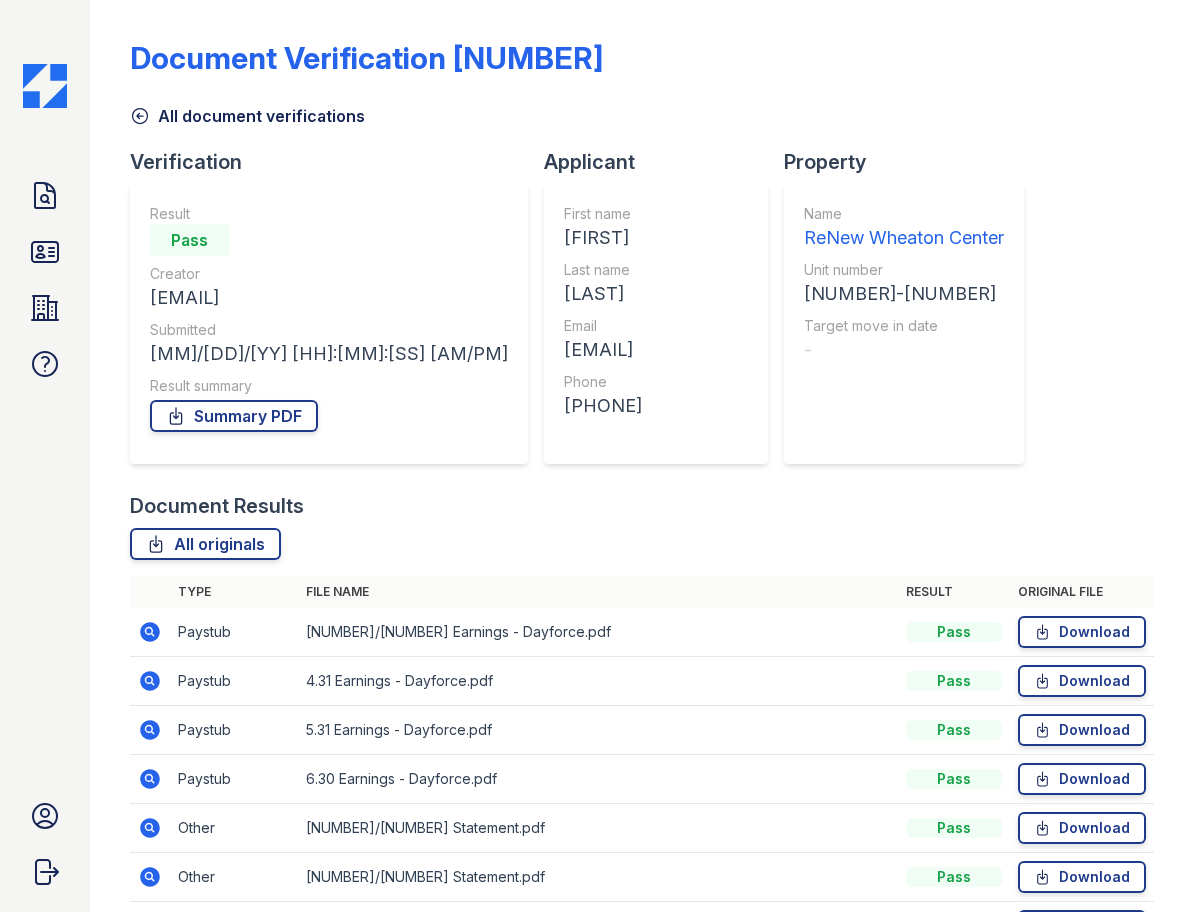 scroll, scrollTop: 0, scrollLeft: 0, axis: both 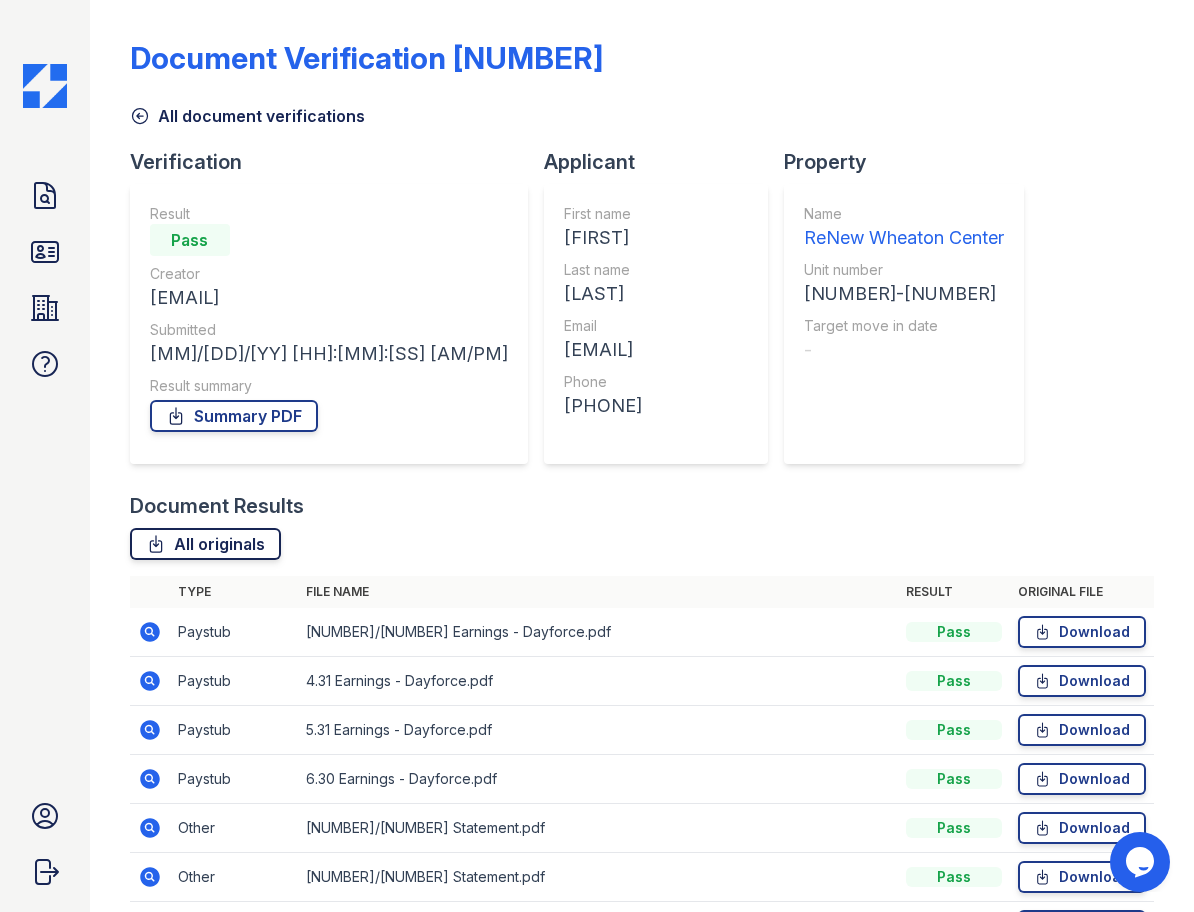 click on "All originals" at bounding box center [205, 544] 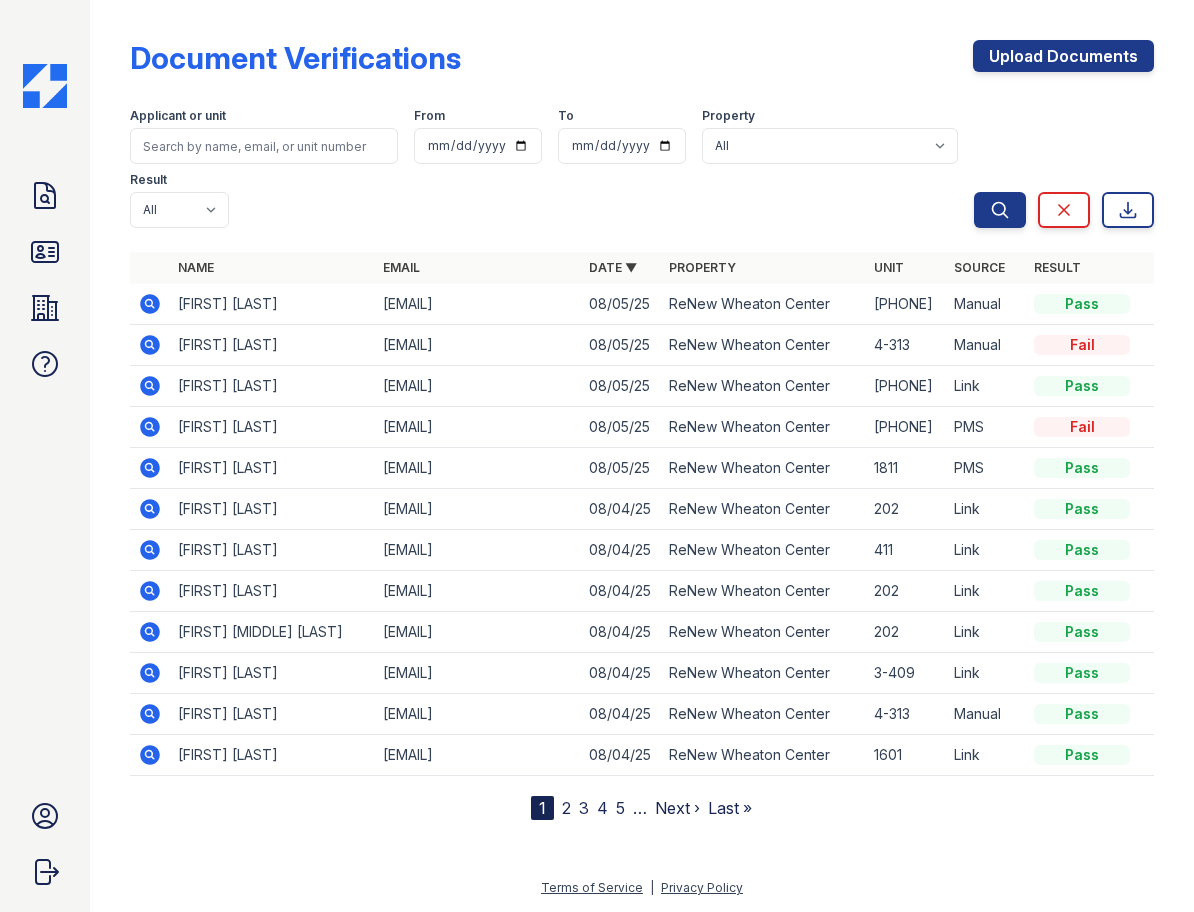 scroll, scrollTop: 0, scrollLeft: 0, axis: both 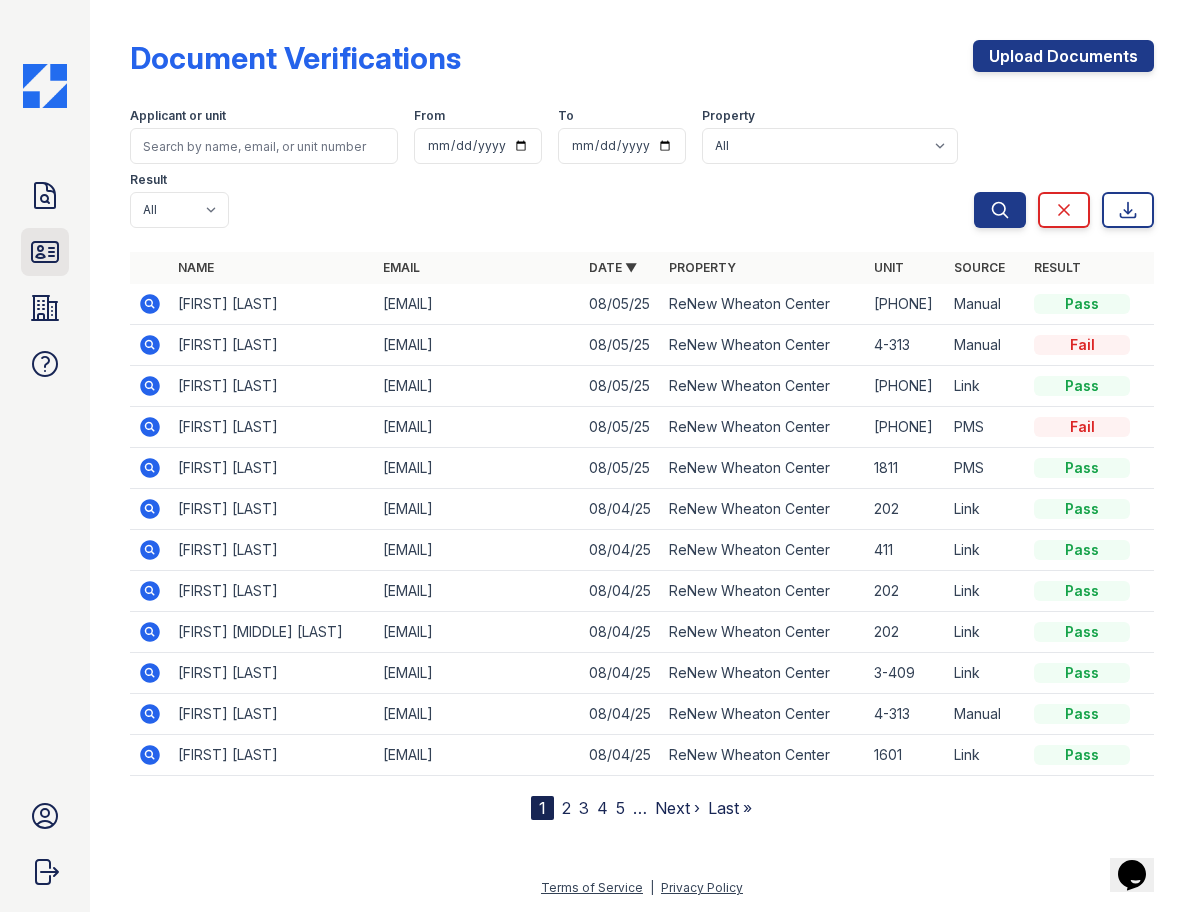 click 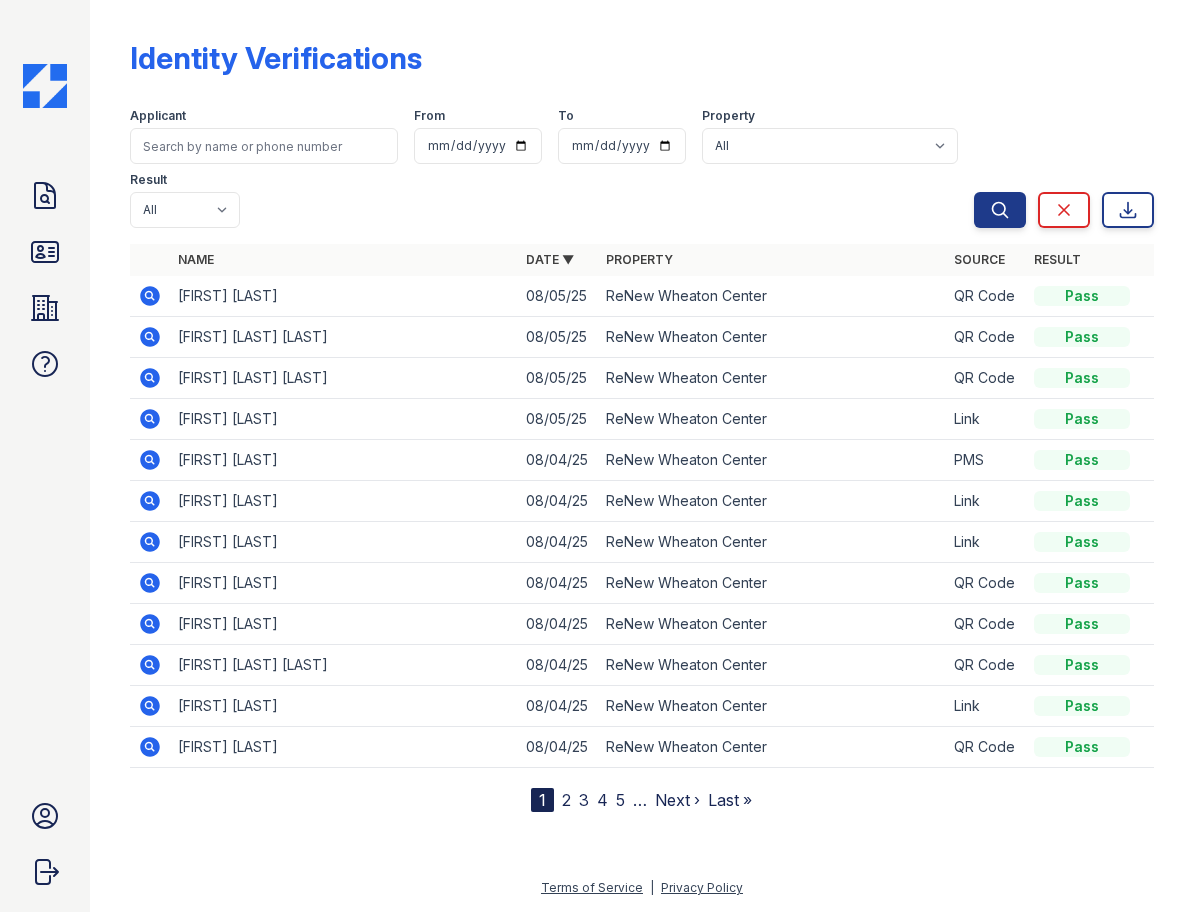 click on "2" at bounding box center [566, 800] 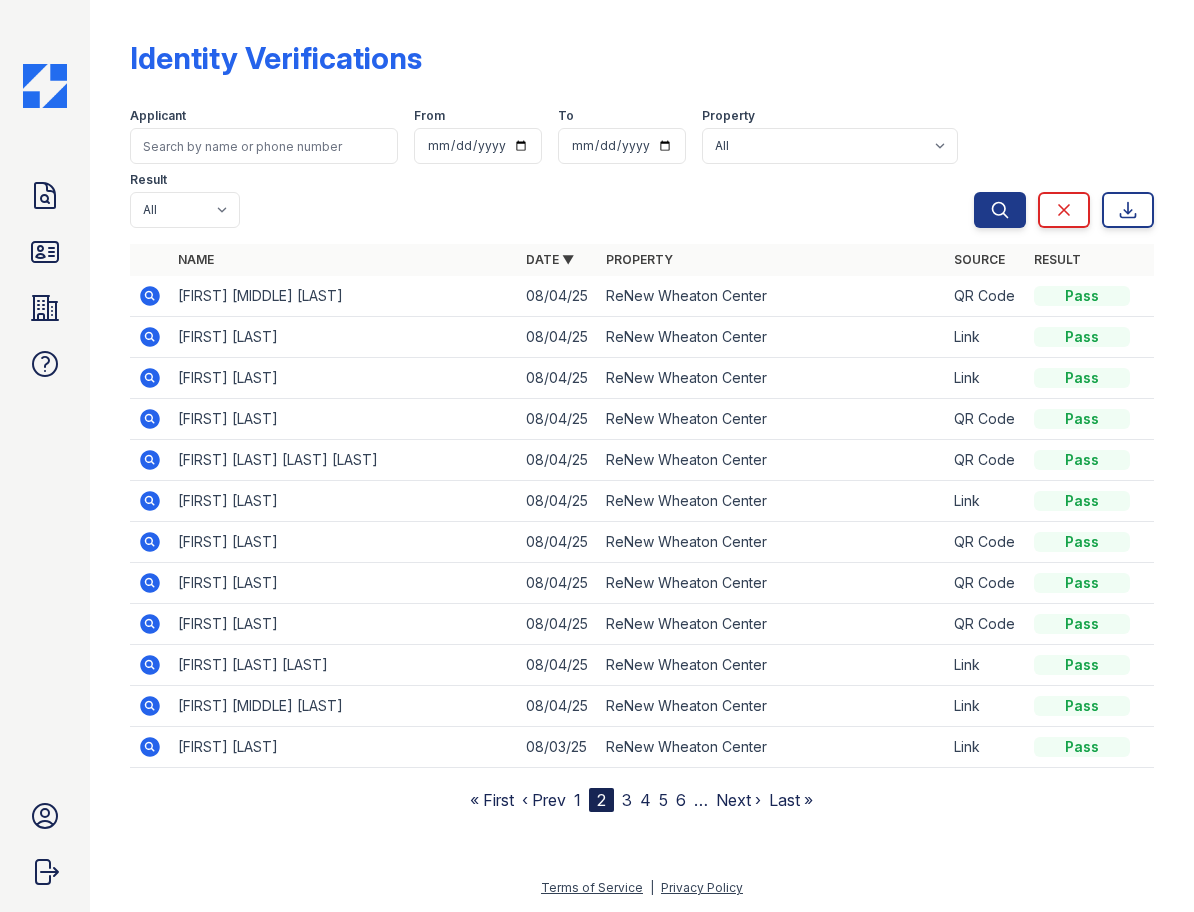 click on "3" at bounding box center [627, 800] 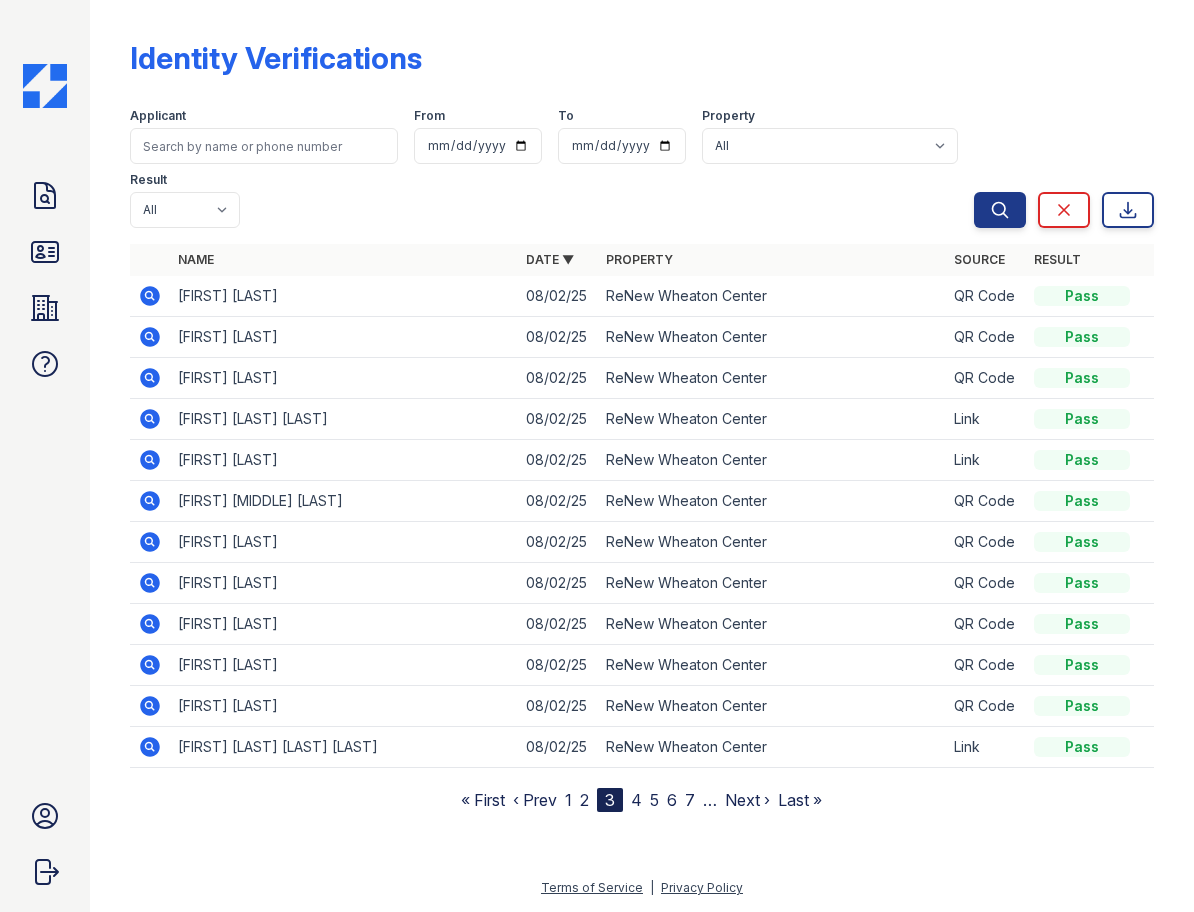 click 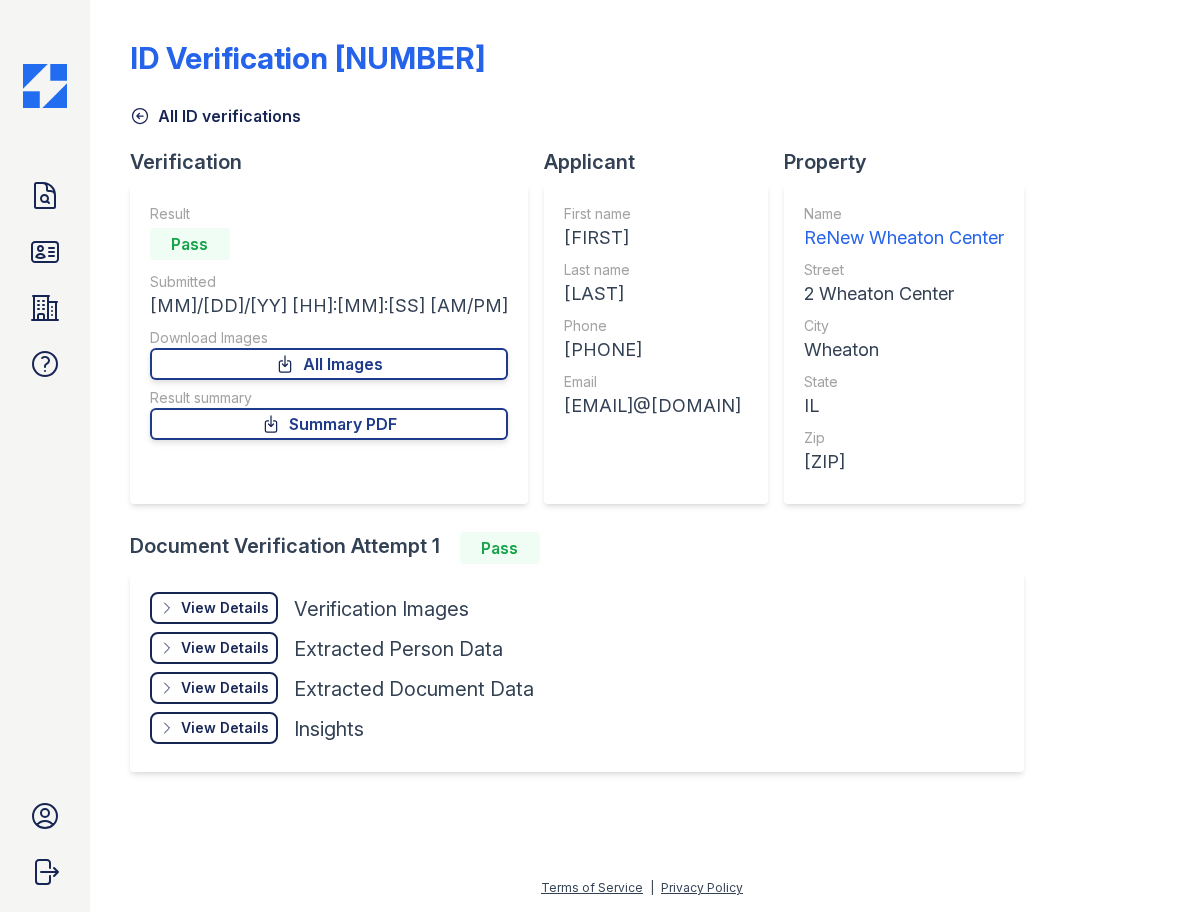scroll, scrollTop: 0, scrollLeft: 0, axis: both 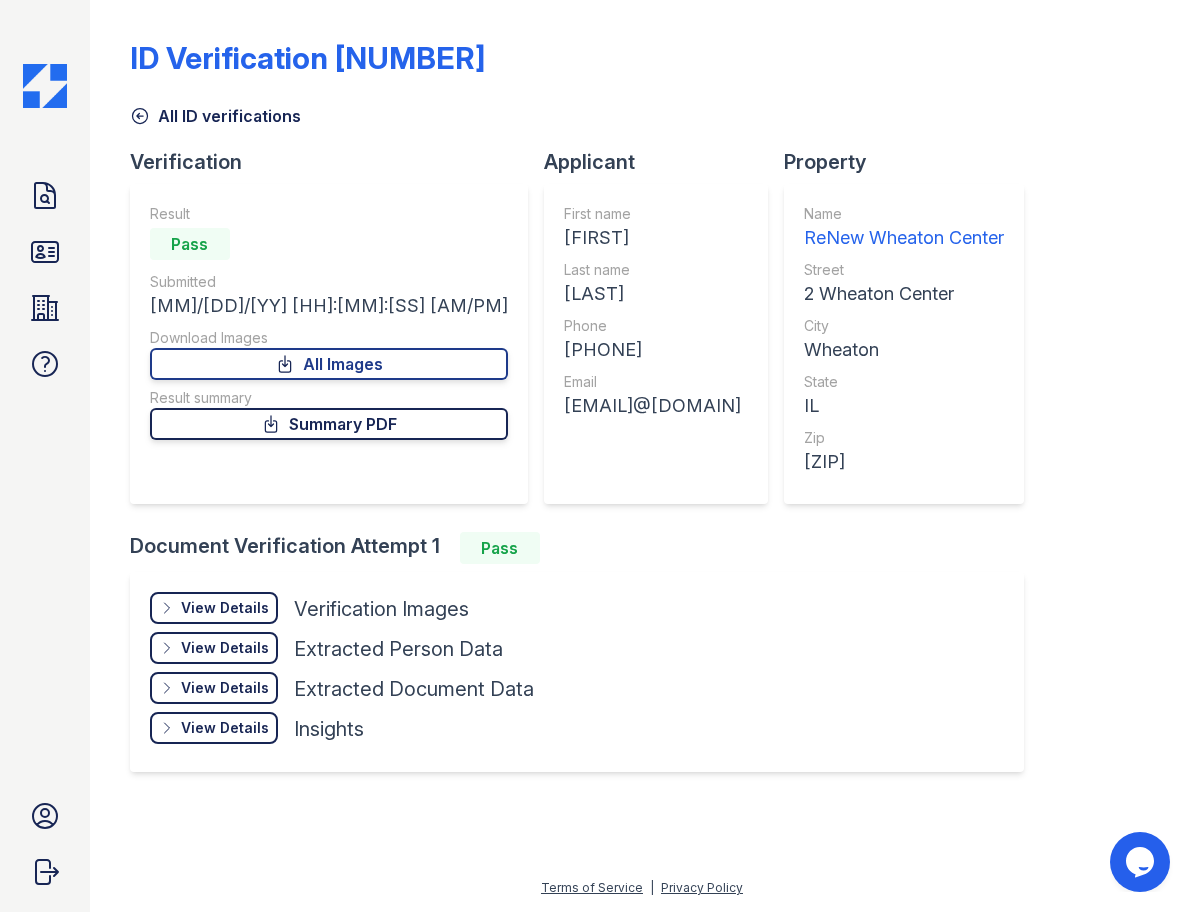 click on "Summary PDF" at bounding box center [329, 424] 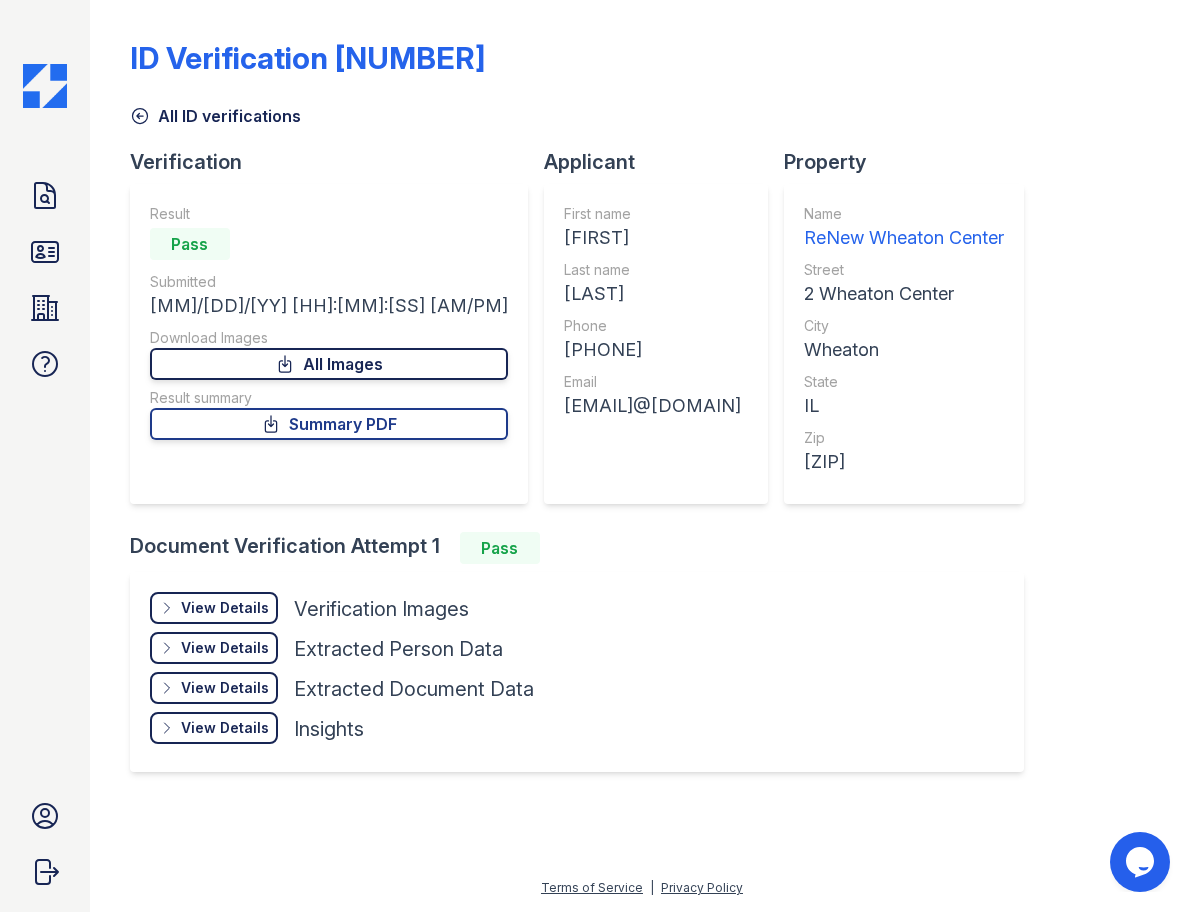 click on "All Images" at bounding box center [329, 364] 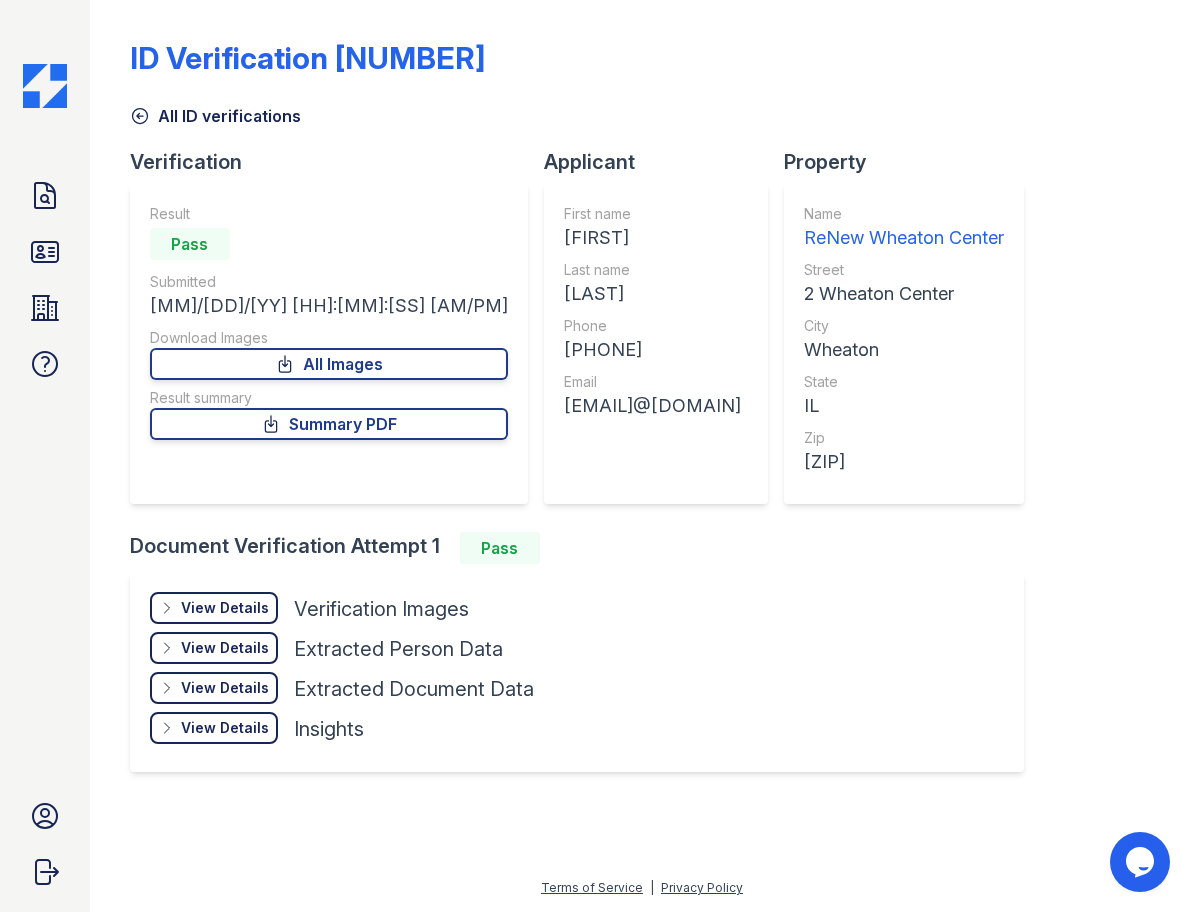 click 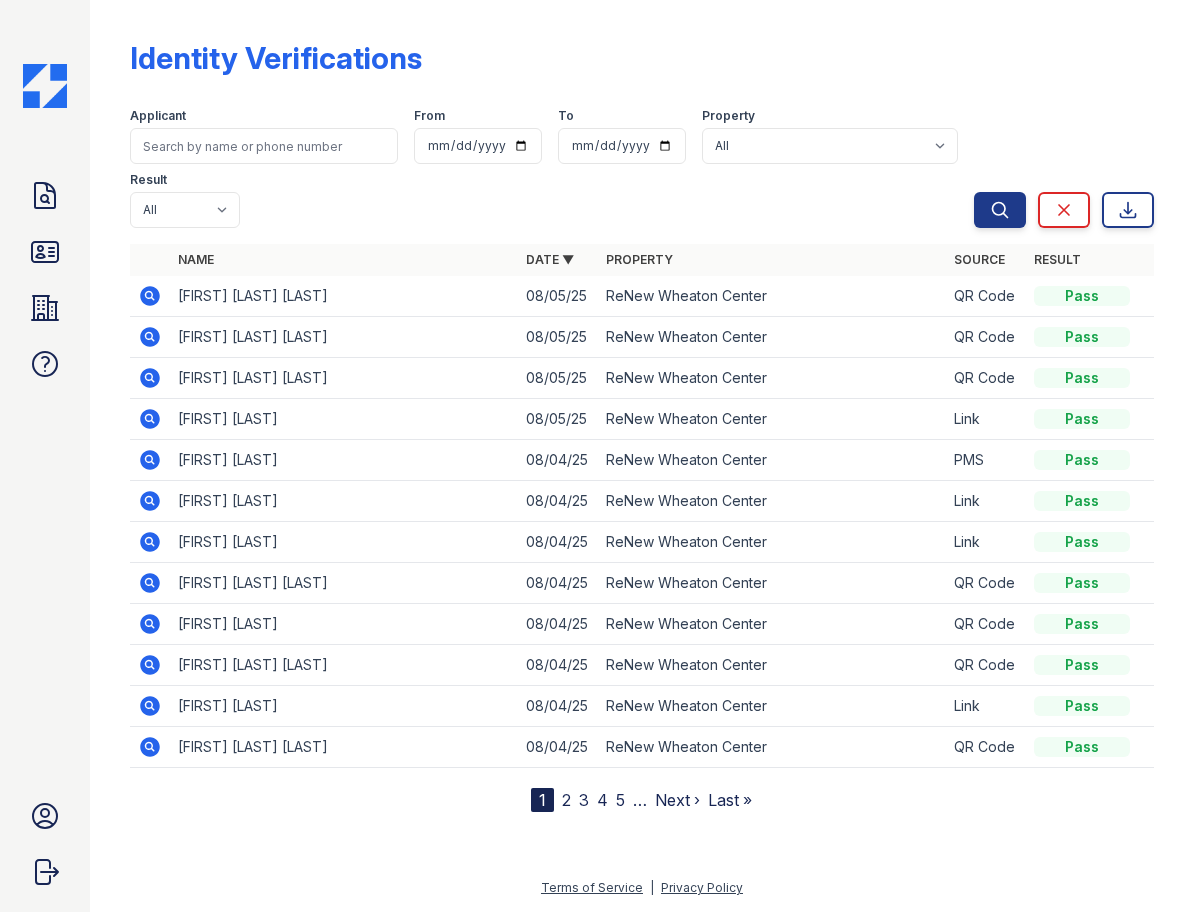 click on "3" at bounding box center (584, 800) 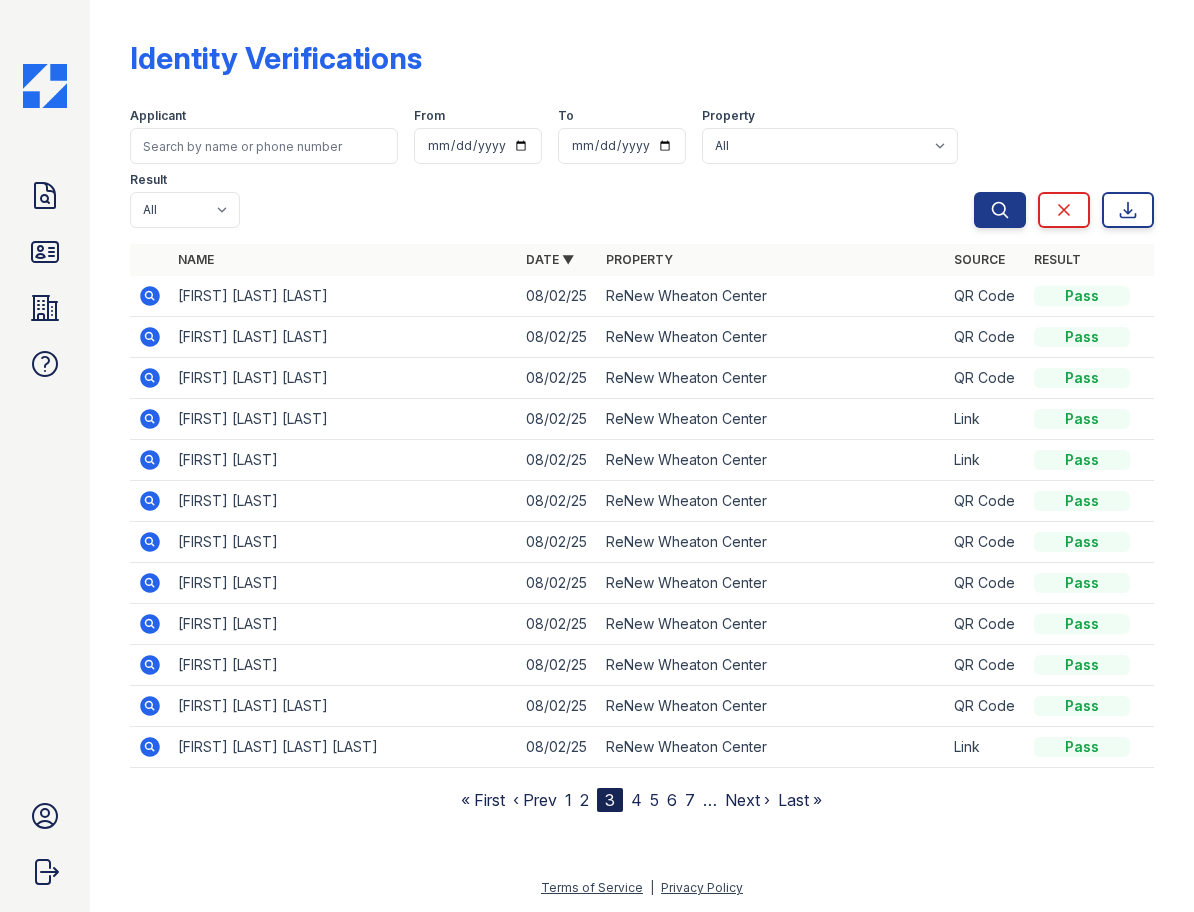 click 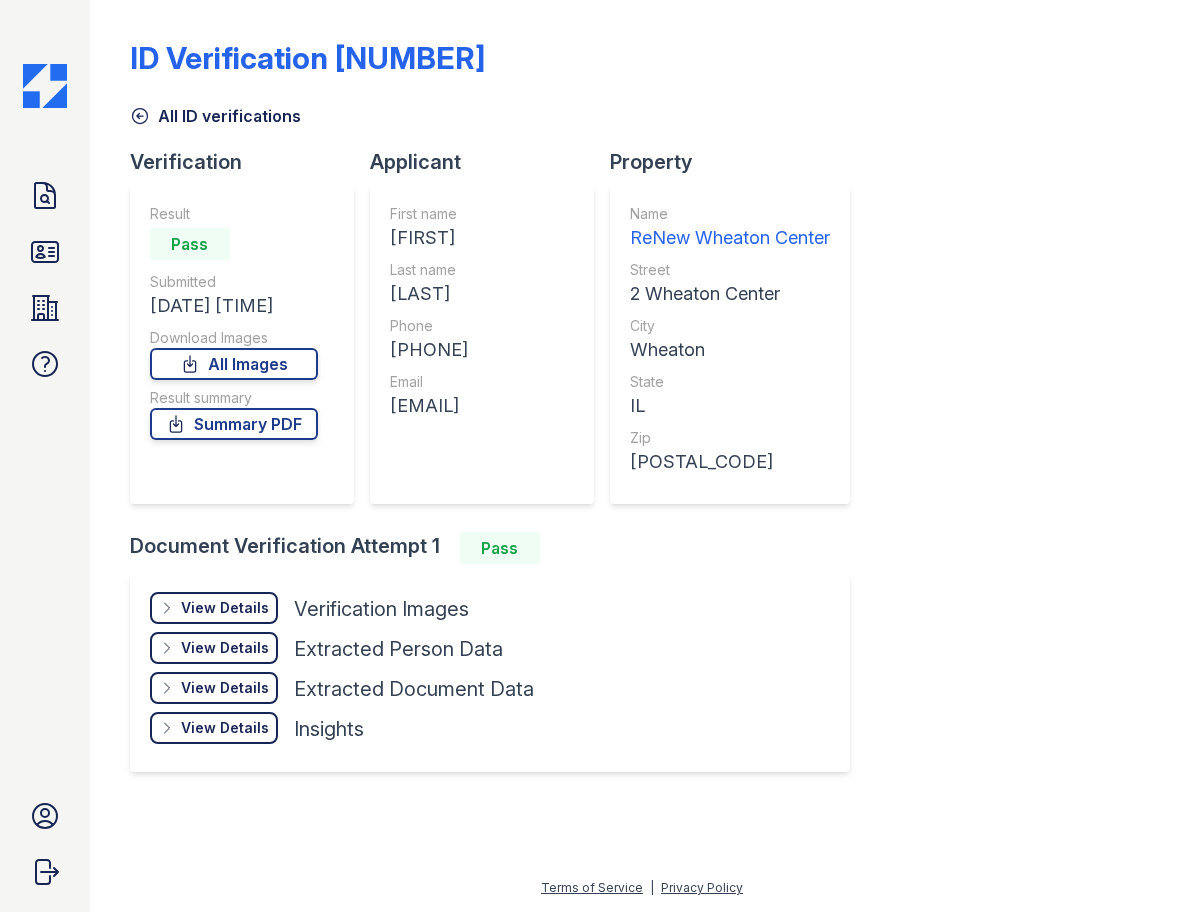 scroll, scrollTop: 0, scrollLeft: 0, axis: both 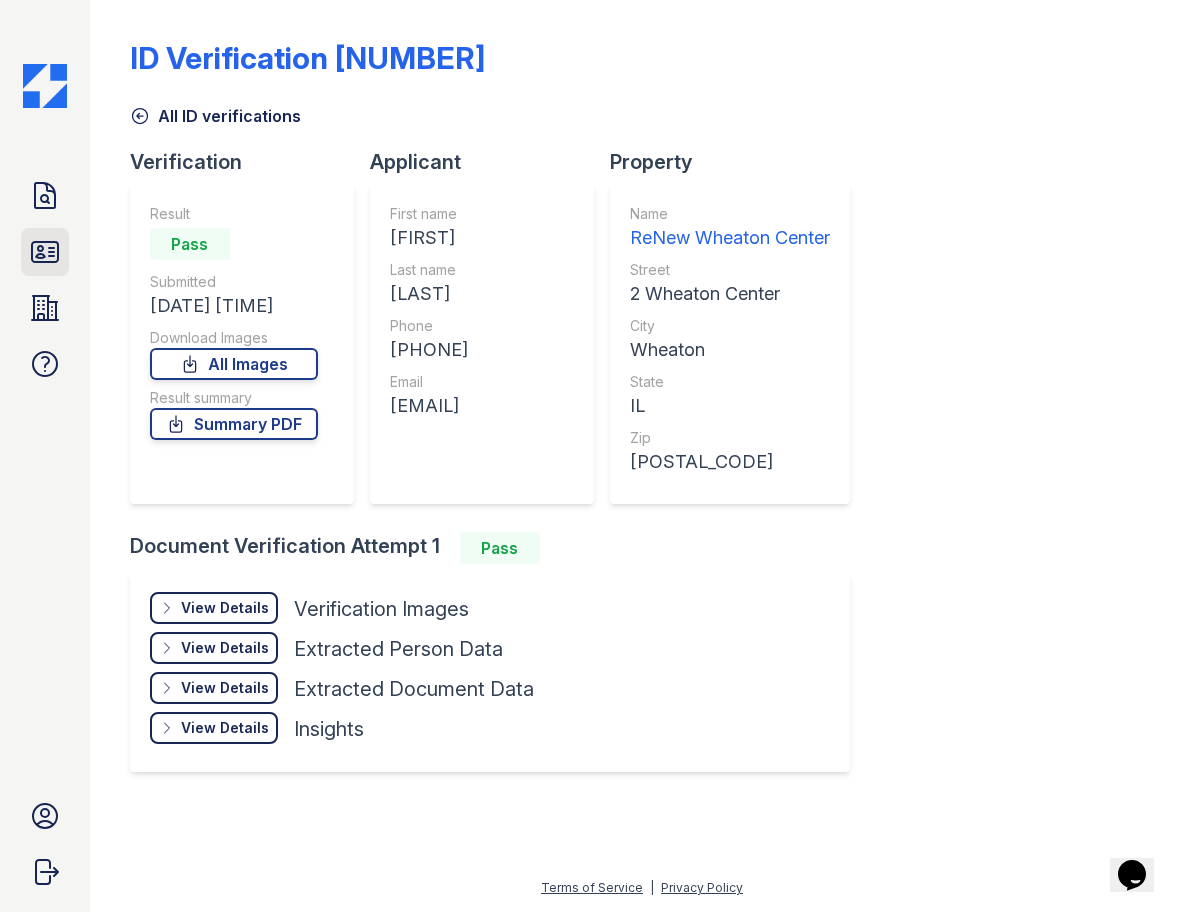 click 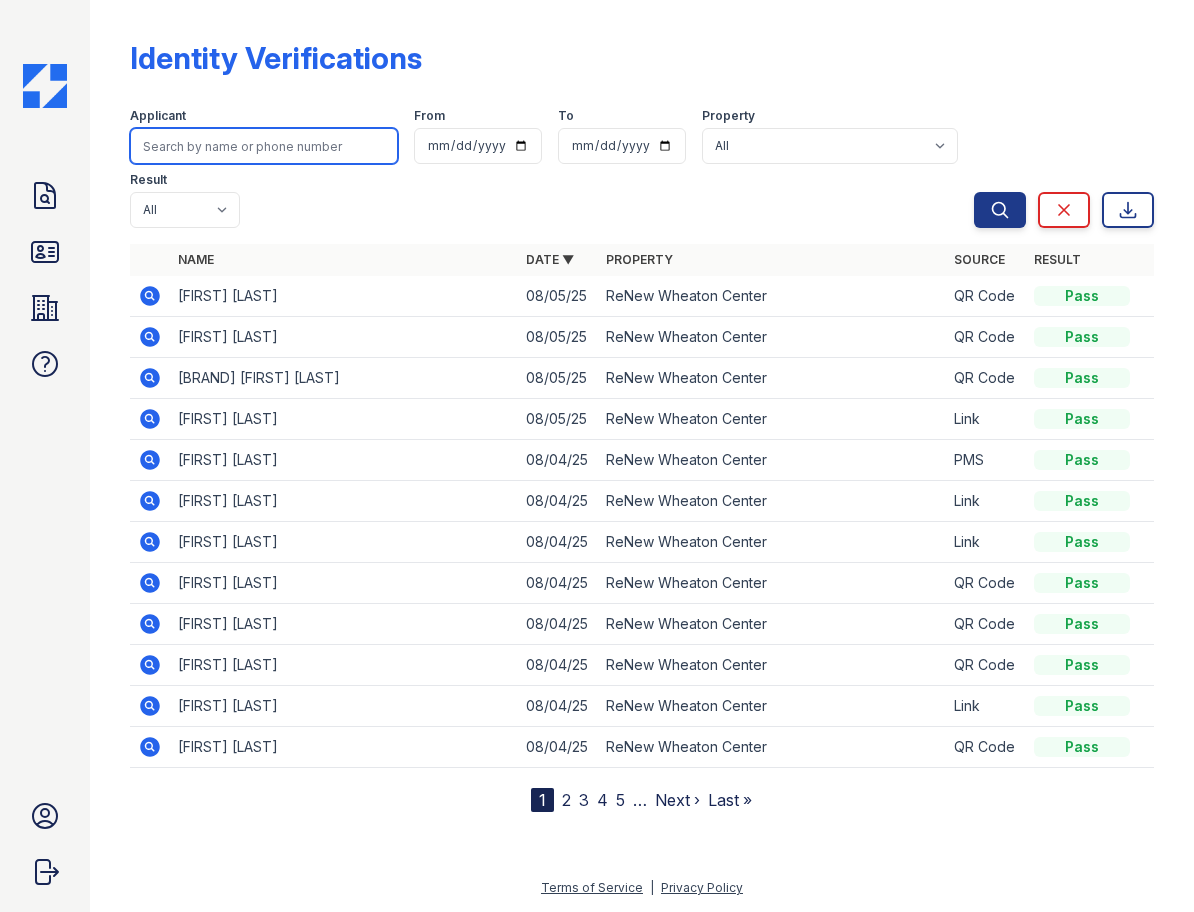 click at bounding box center (264, 146) 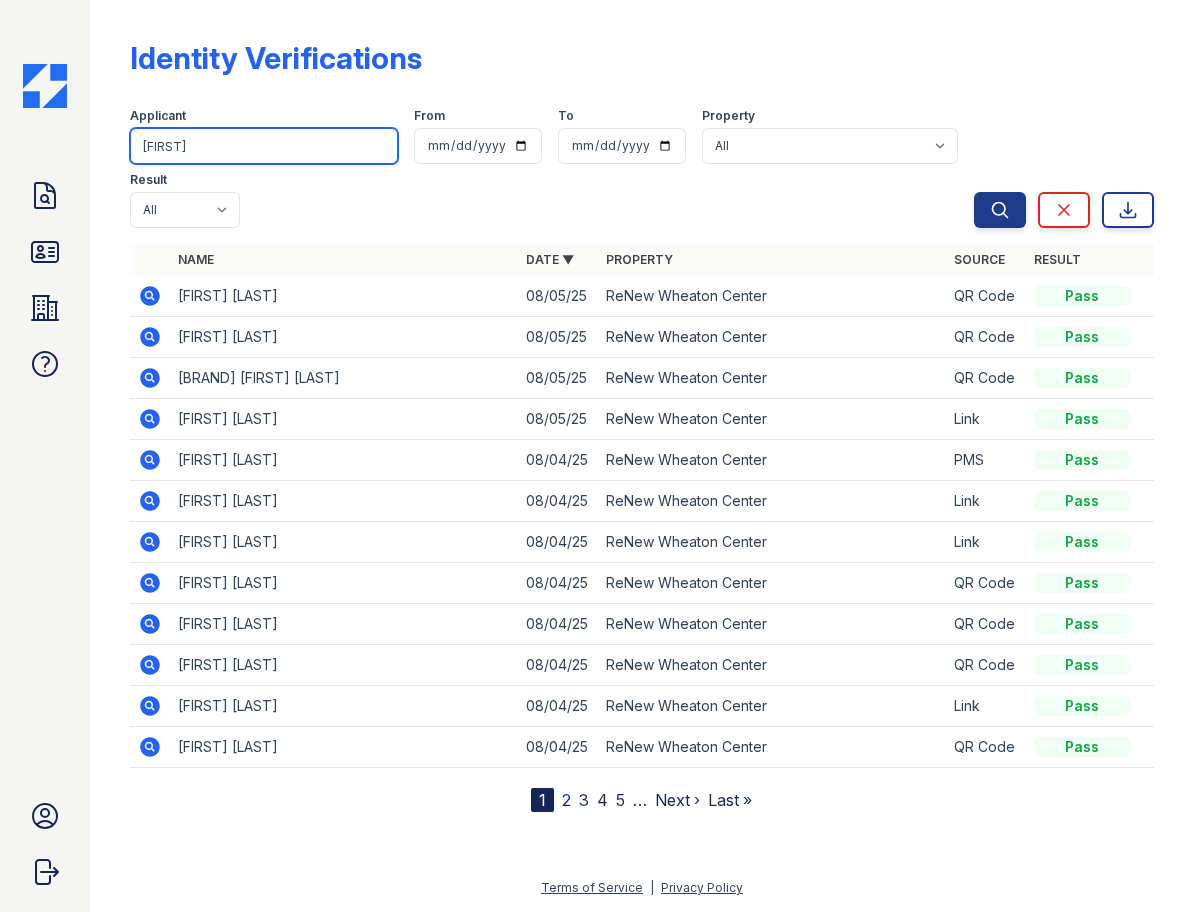 type on "[USERNAME]" 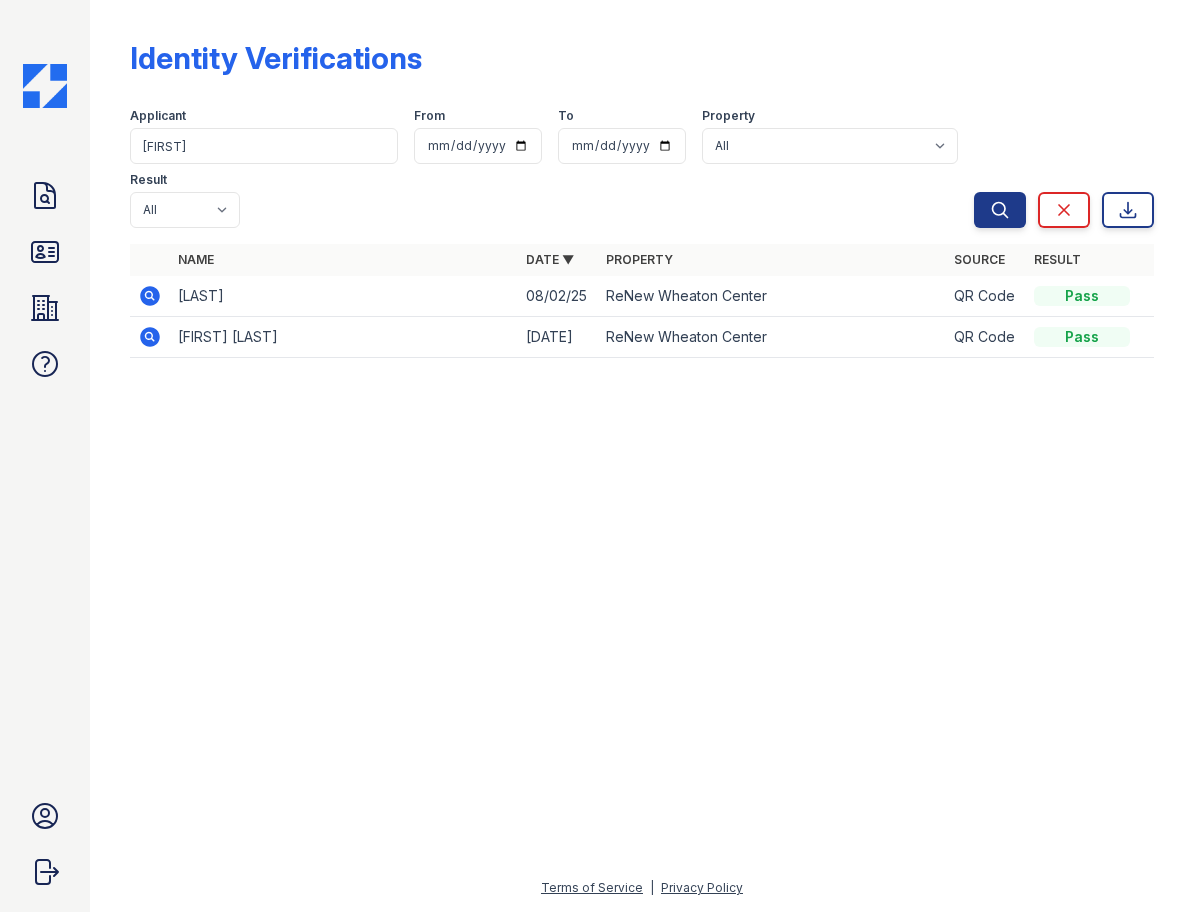 click 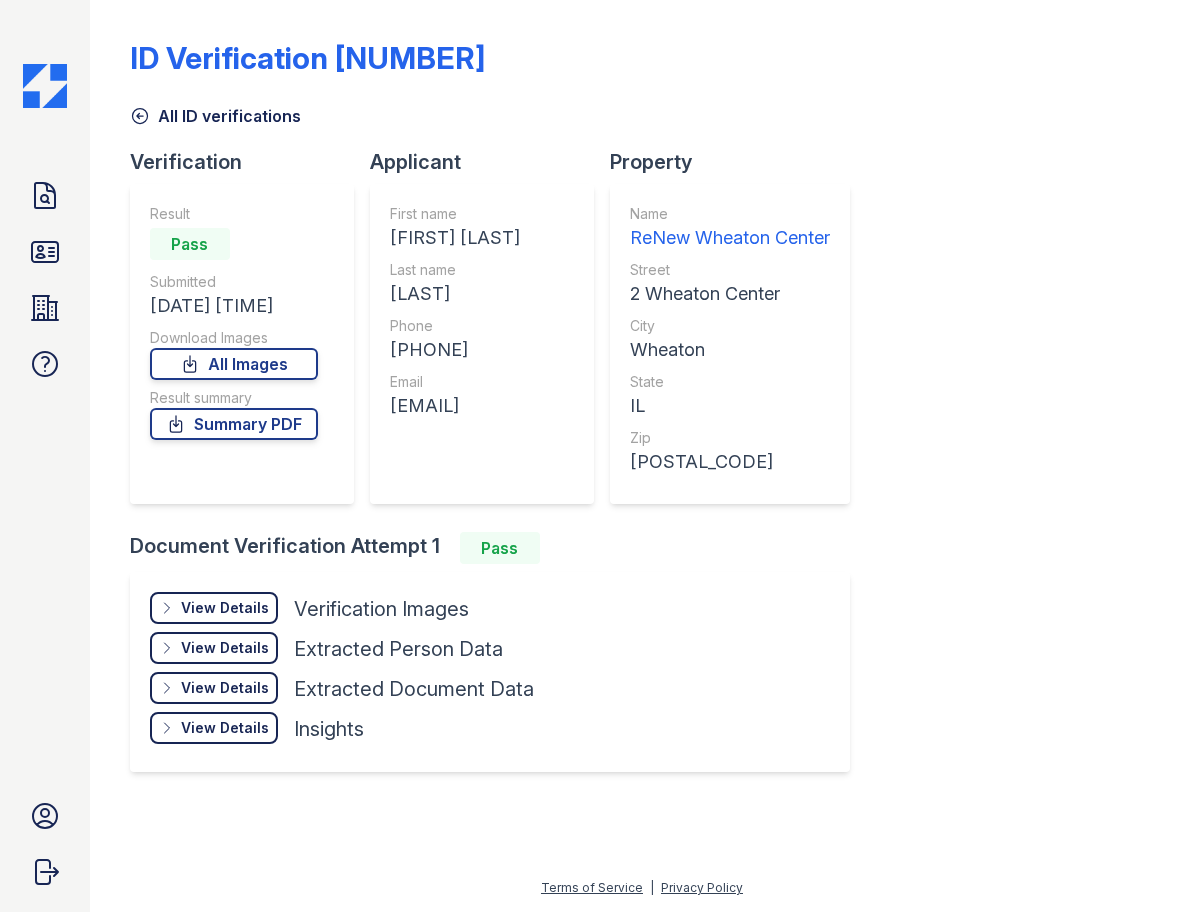 scroll, scrollTop: 0, scrollLeft: 0, axis: both 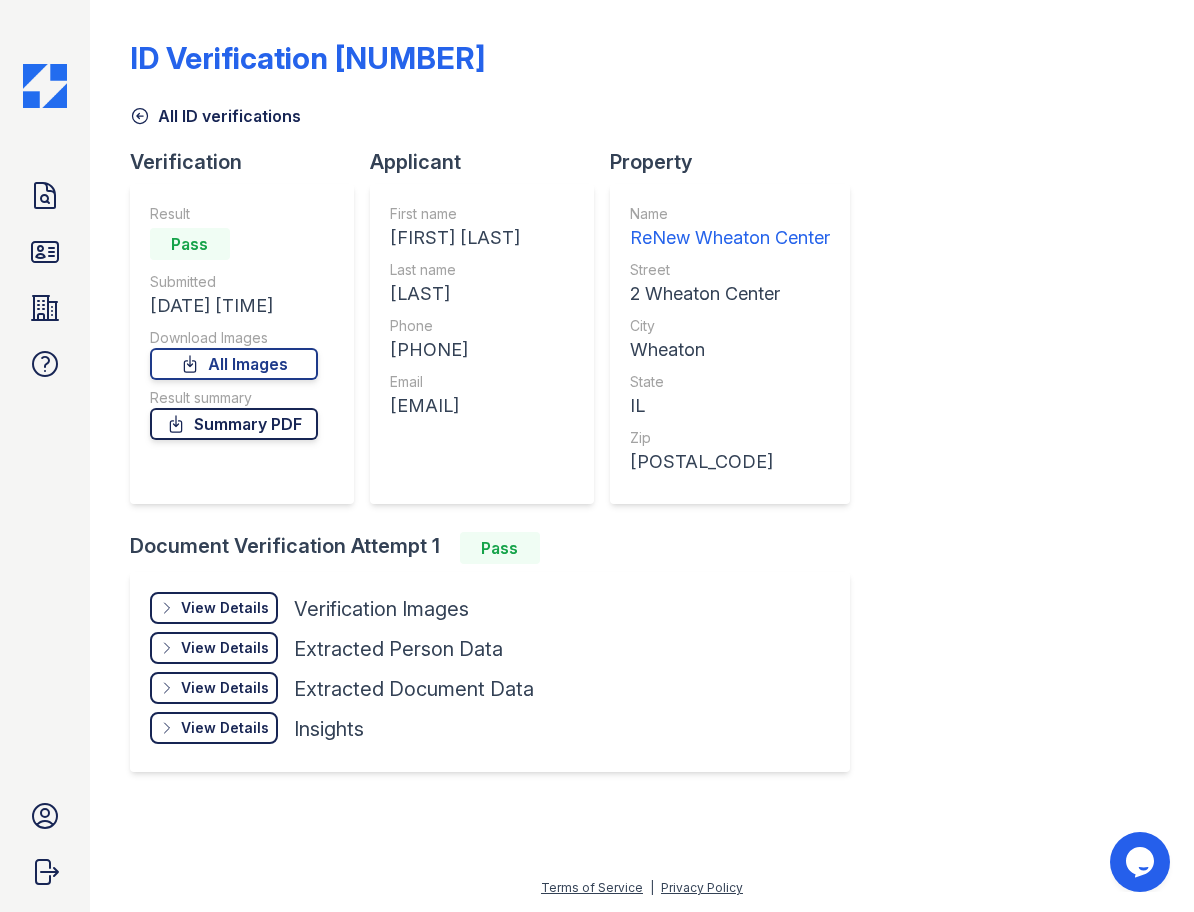 click on "Summary PDF" at bounding box center (234, 424) 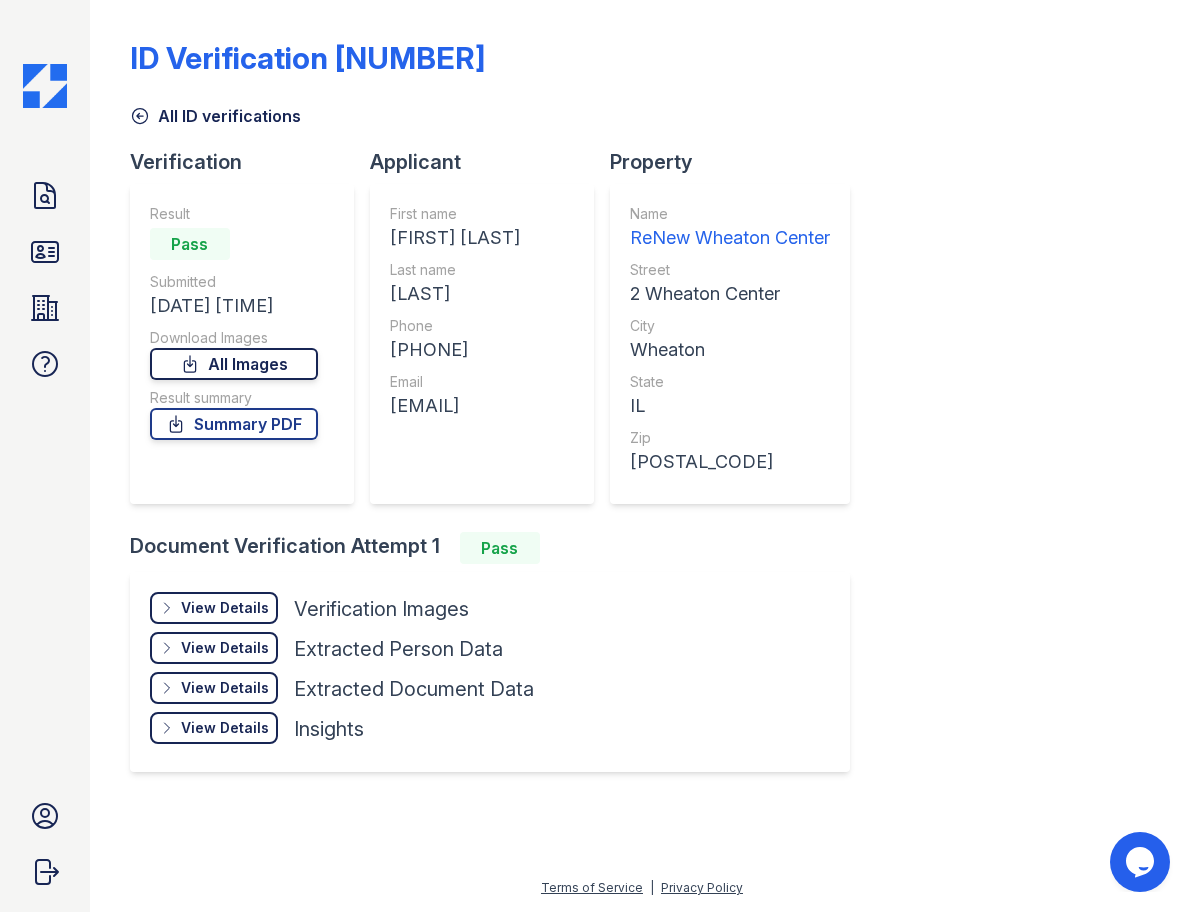 click on "All Images" at bounding box center [234, 364] 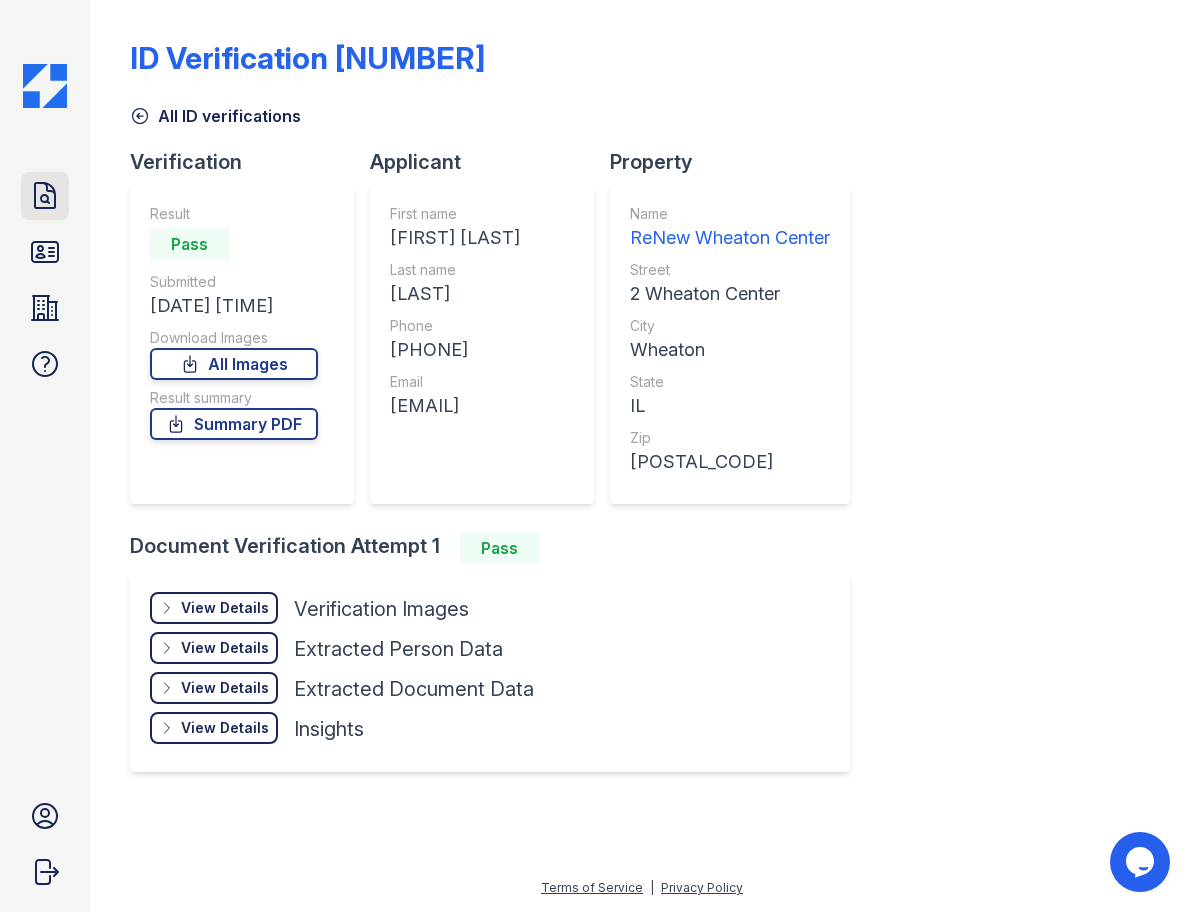click 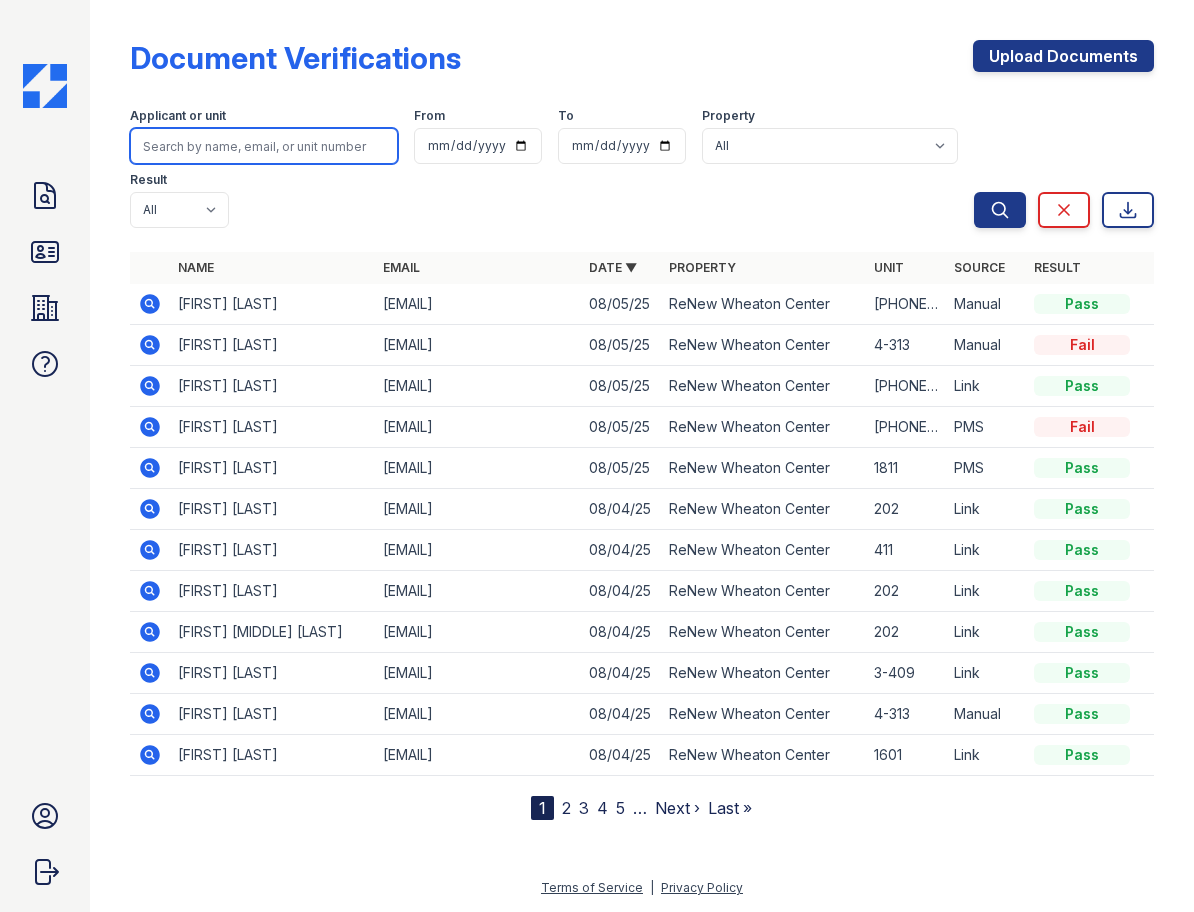 click at bounding box center [264, 146] 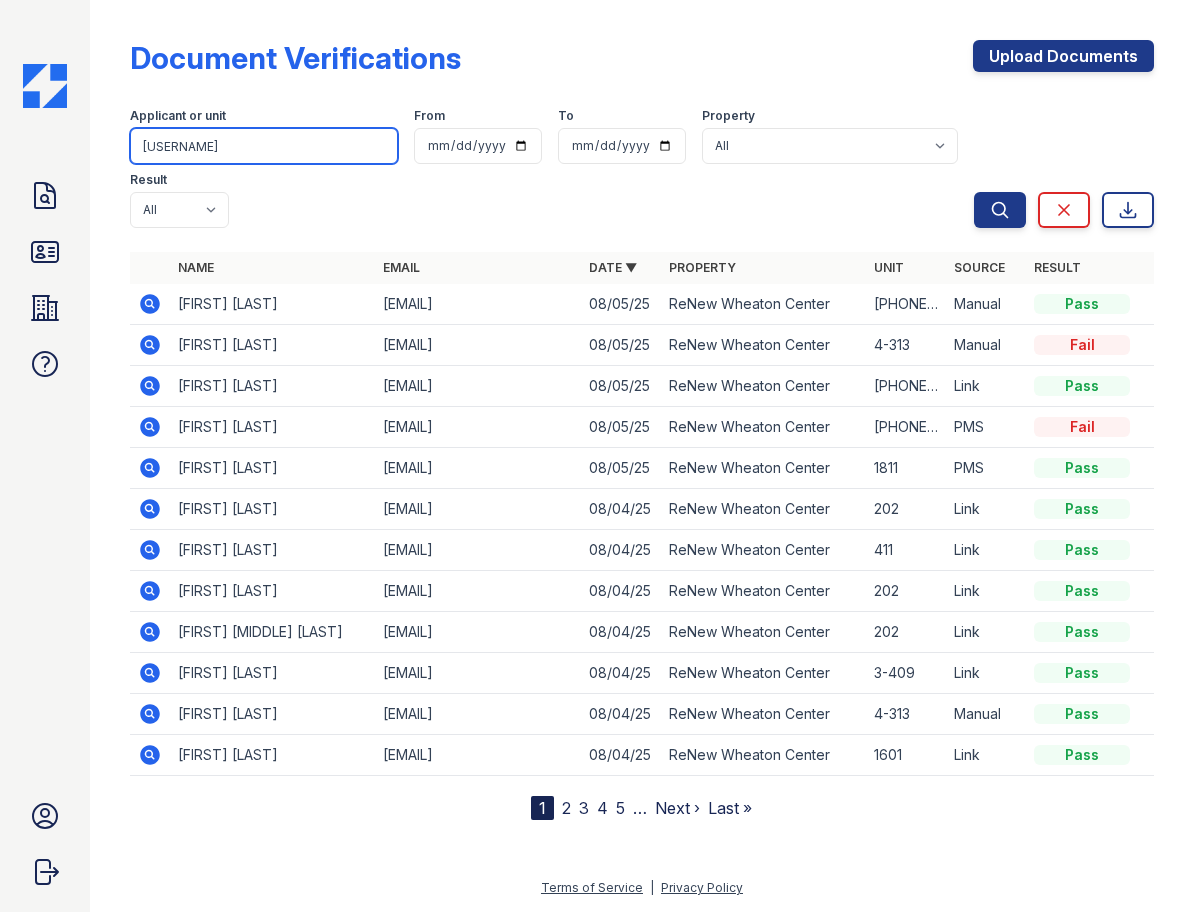 type on "[USERNAME]" 